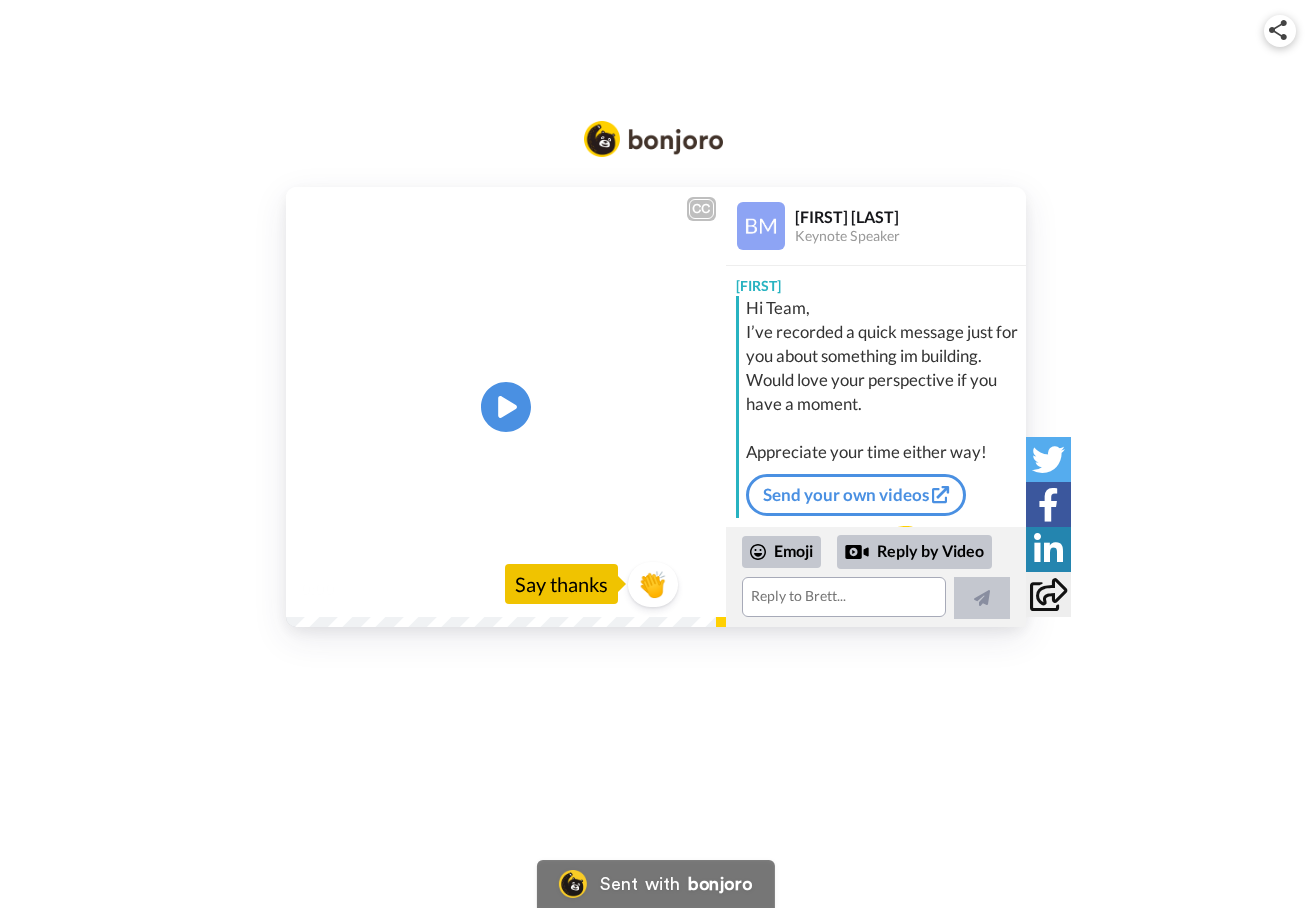 scroll, scrollTop: 0, scrollLeft: 0, axis: both 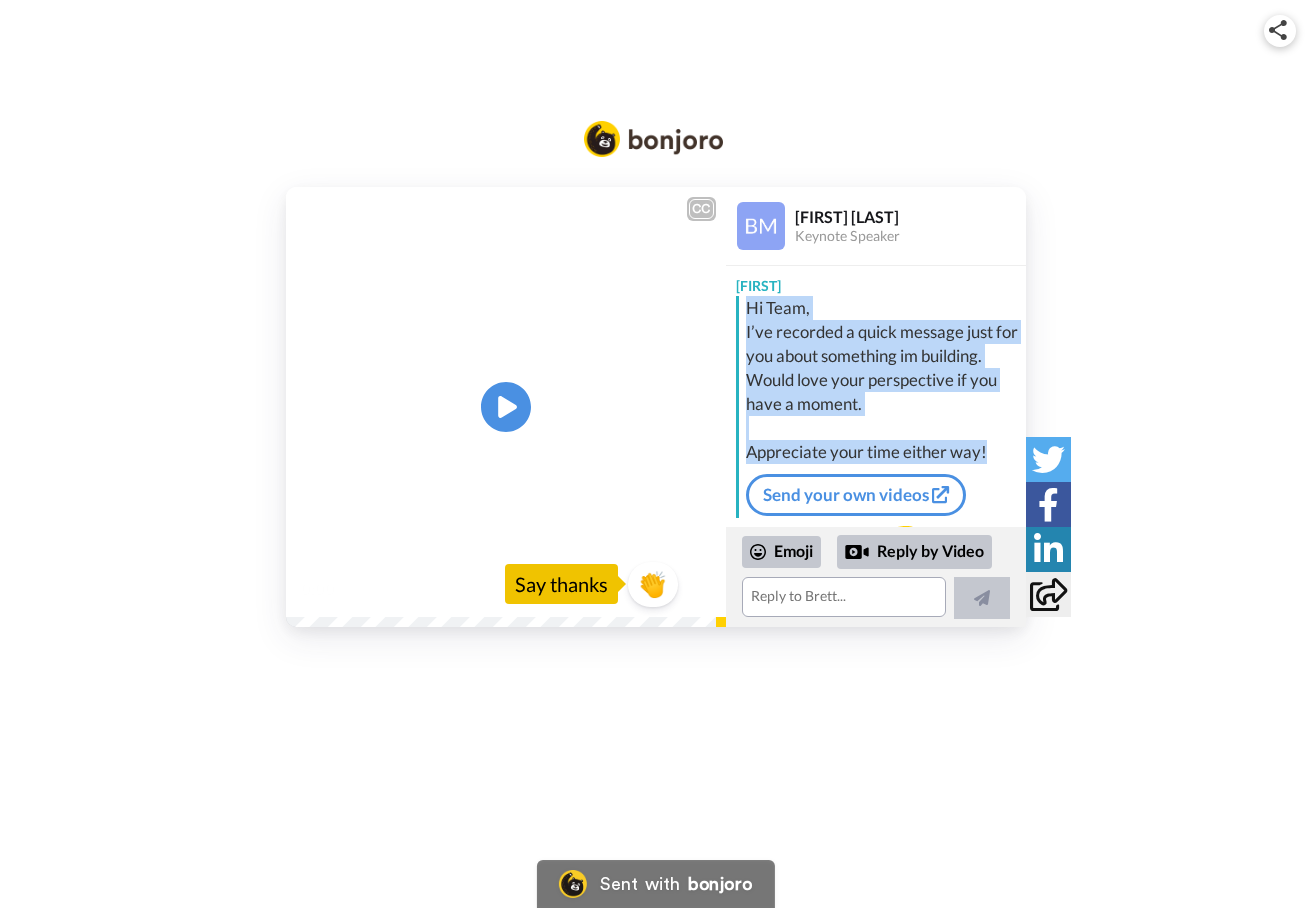 drag, startPoint x: 986, startPoint y: 456, endPoint x: 726, endPoint y: 308, distance: 299.17218 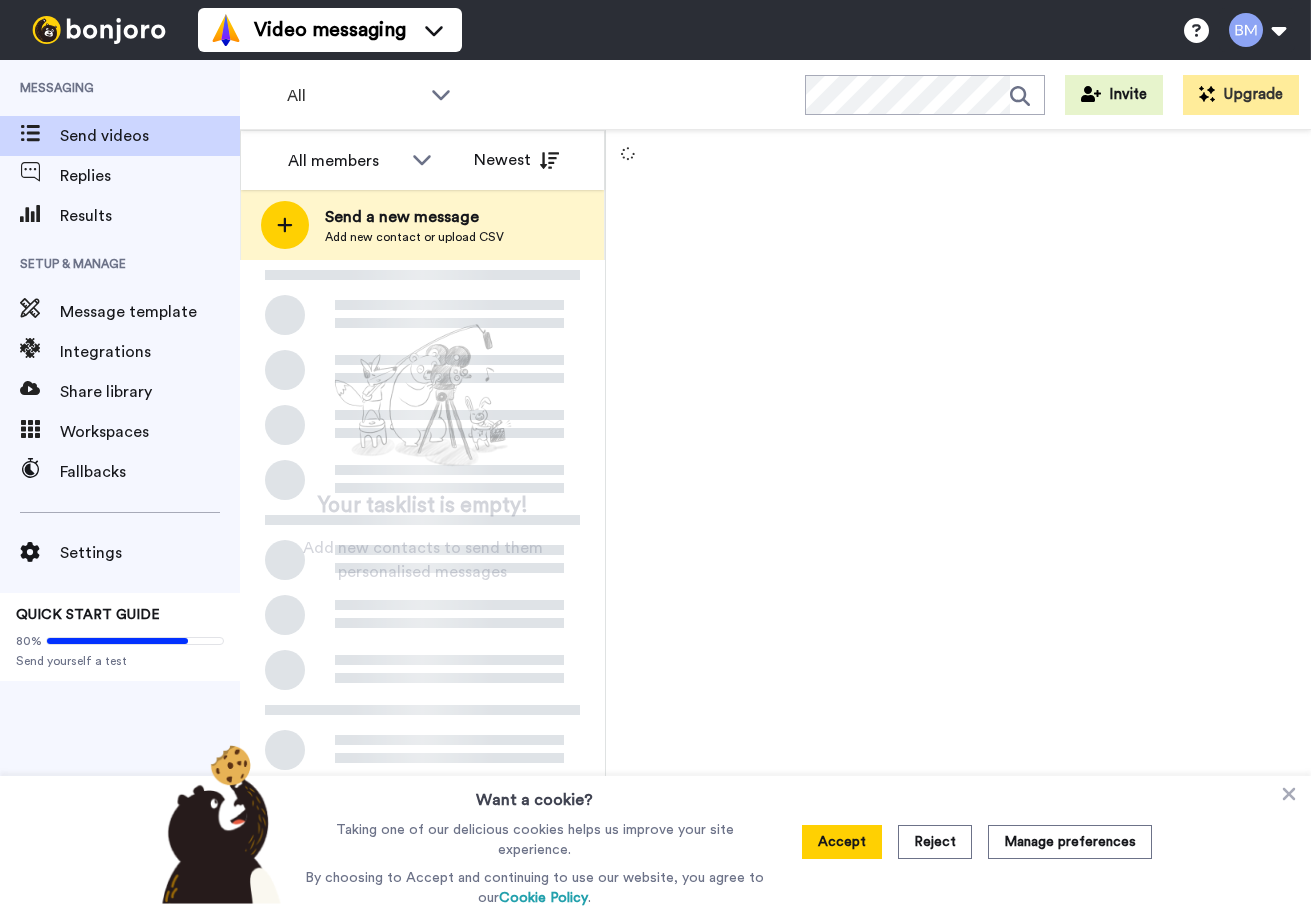 scroll, scrollTop: 0, scrollLeft: 0, axis: both 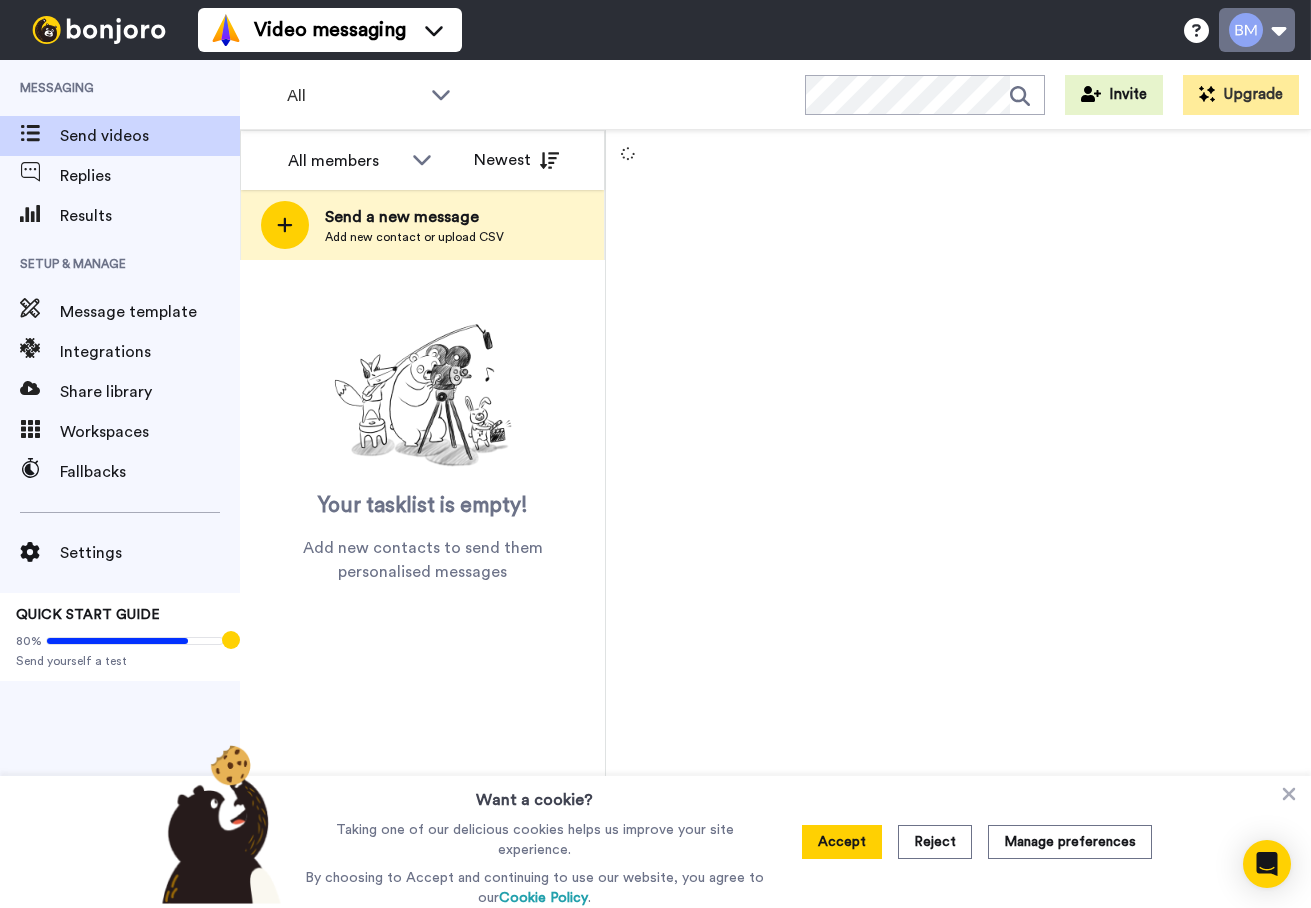 click at bounding box center (1257, 30) 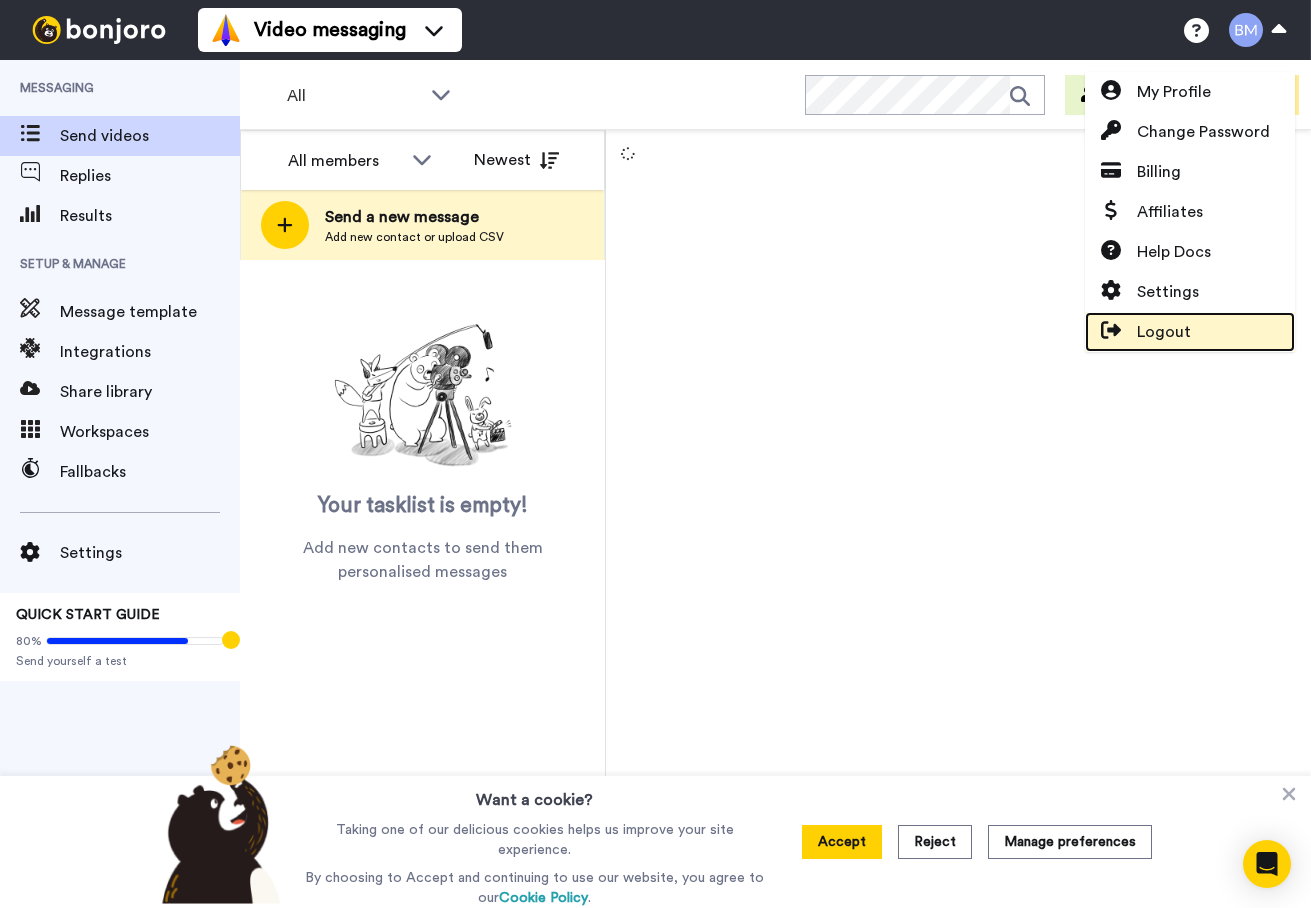 click on "Logout" at bounding box center (1190, 332) 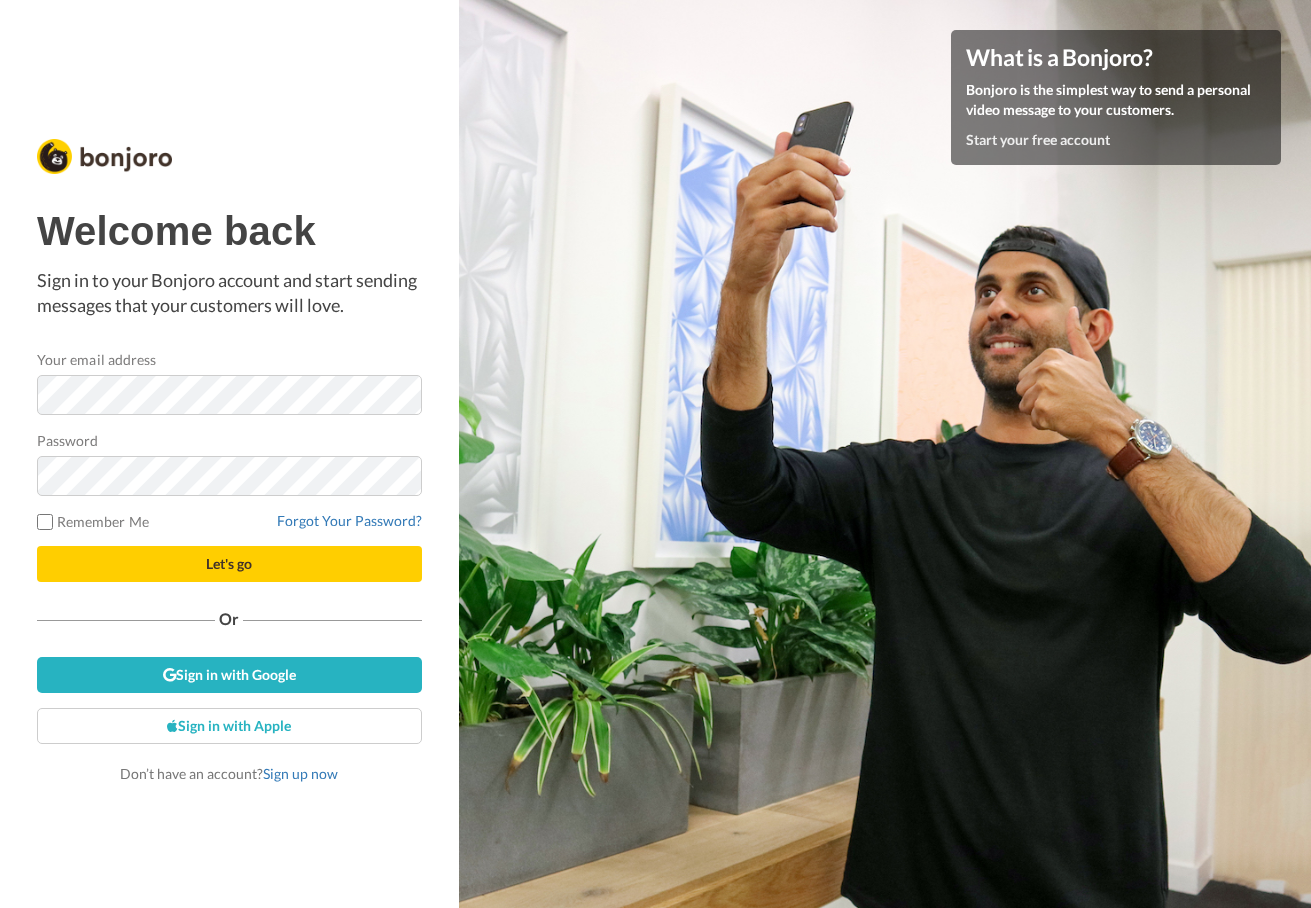 scroll, scrollTop: 0, scrollLeft: 0, axis: both 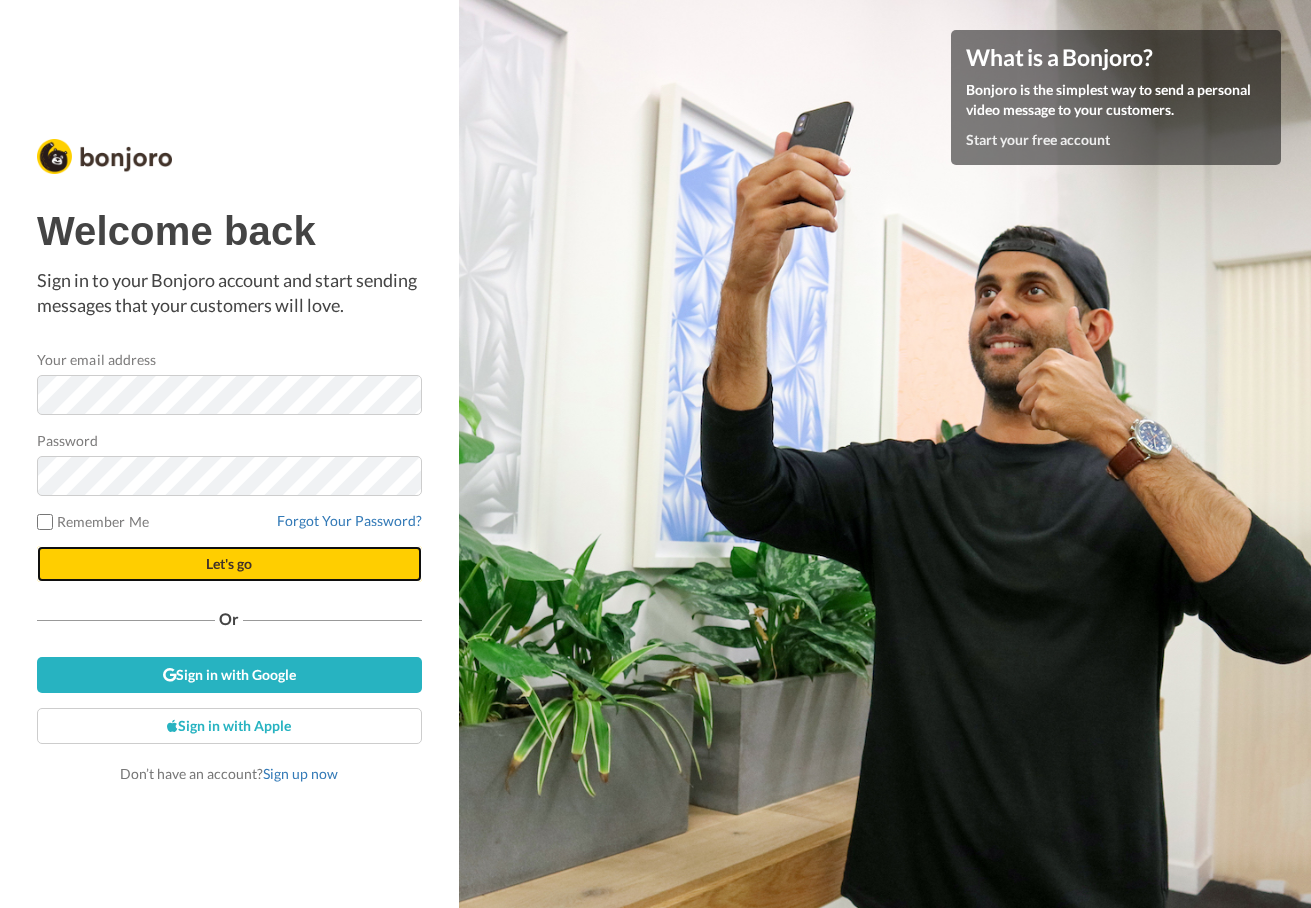 click on "Let's go" at bounding box center [229, 564] 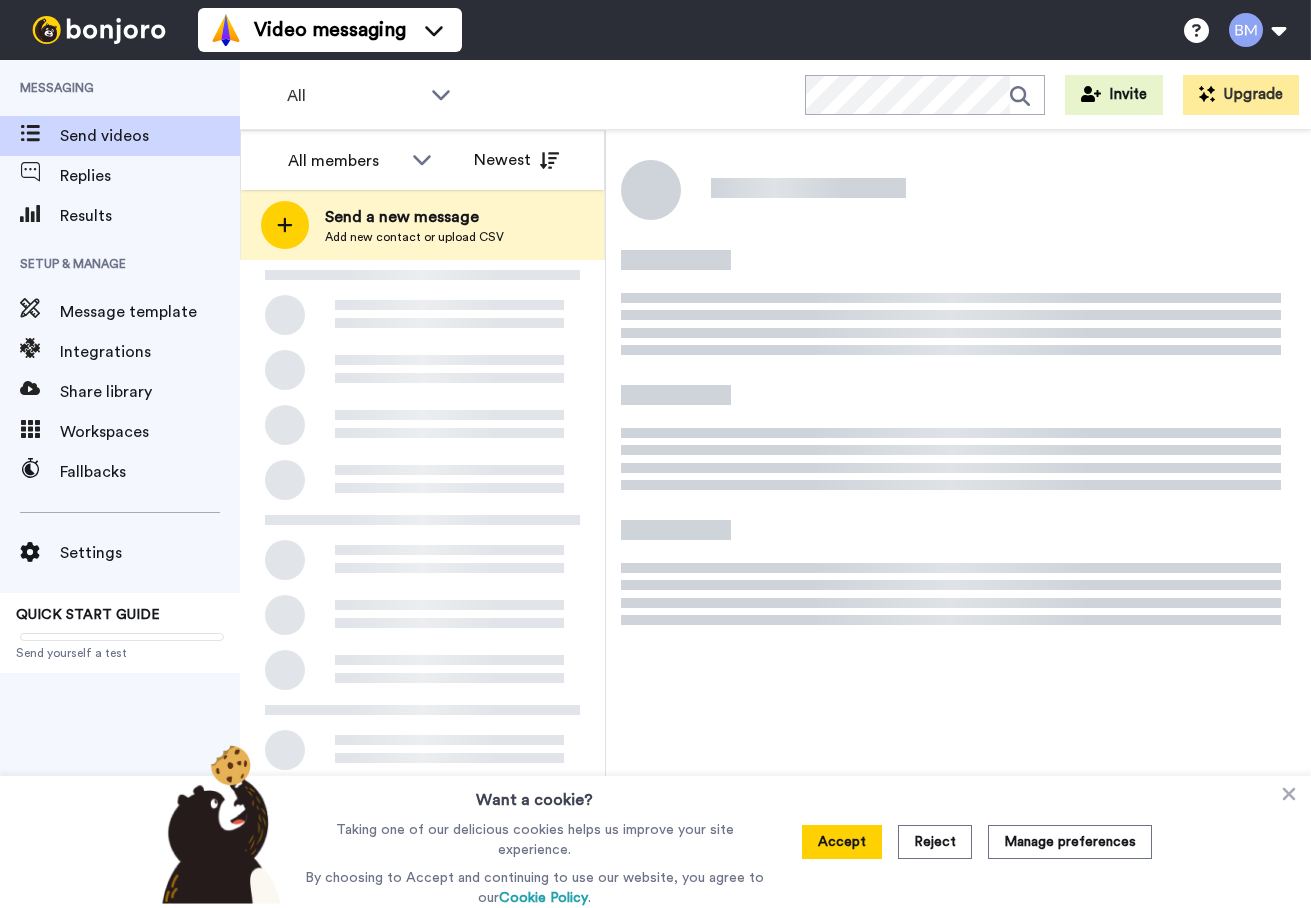 scroll, scrollTop: 0, scrollLeft: 0, axis: both 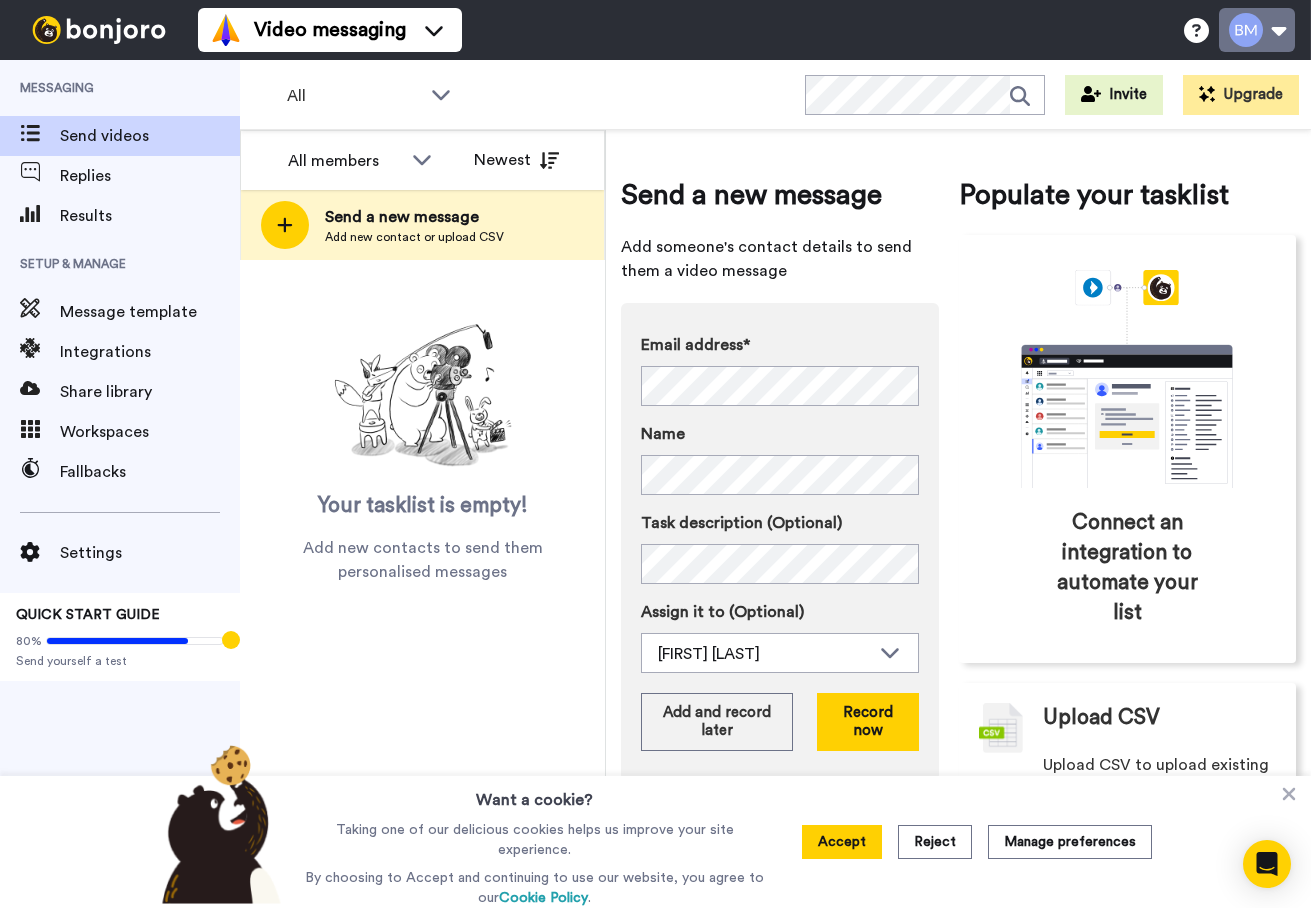 click at bounding box center (1257, 30) 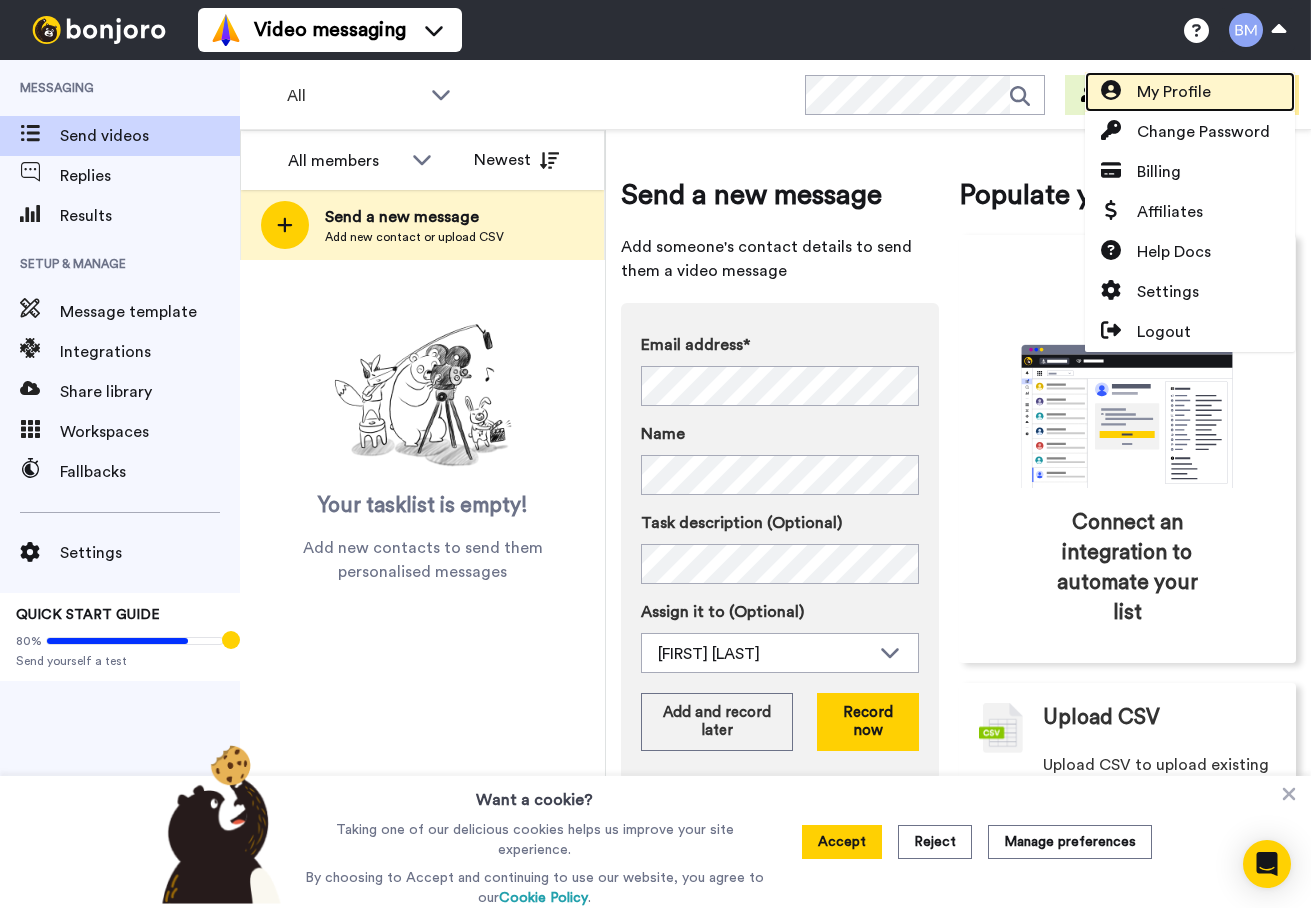 click on "My Profile" at bounding box center (1174, 92) 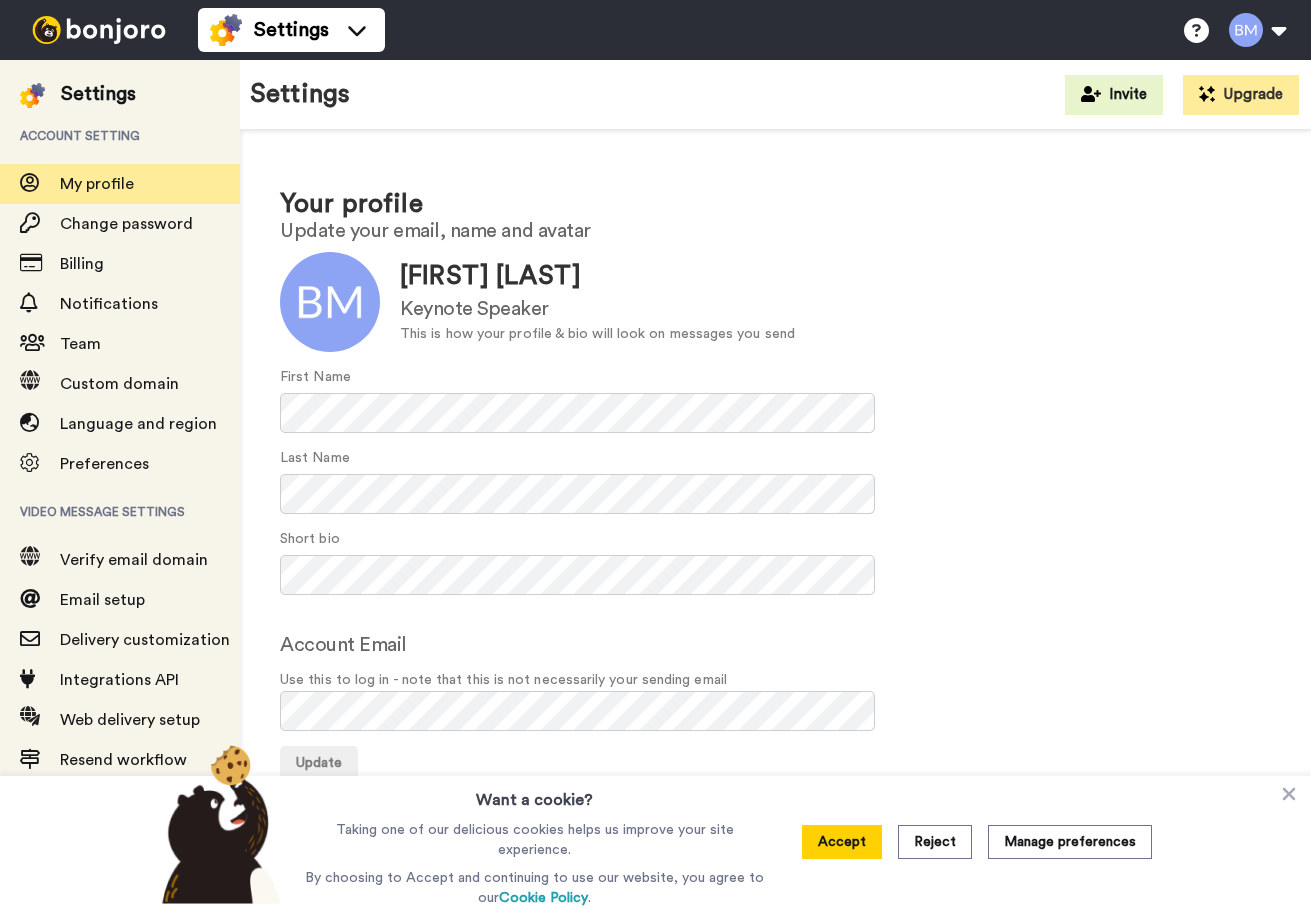 scroll, scrollTop: 0, scrollLeft: 0, axis: both 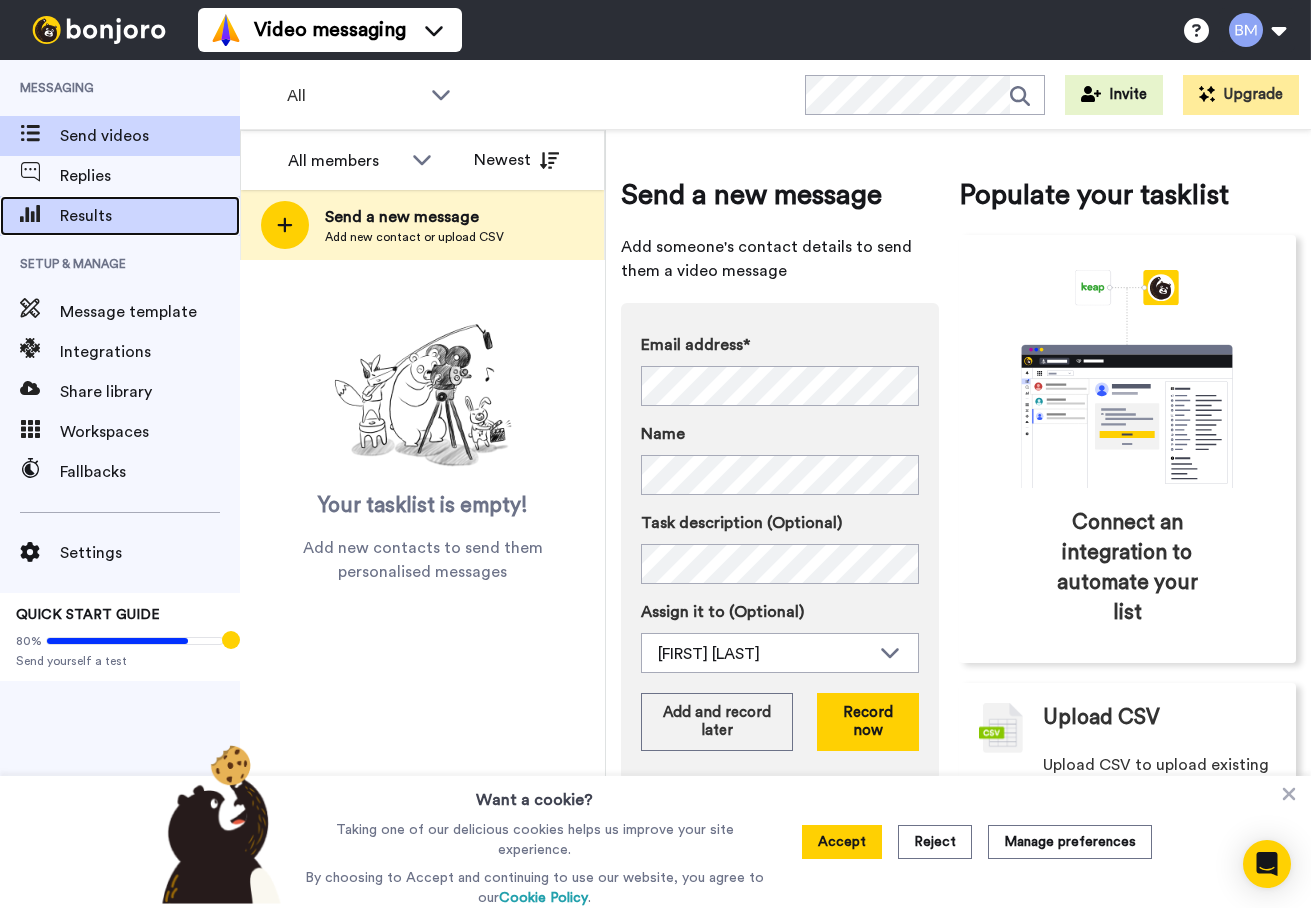 click on "Results" at bounding box center [150, 216] 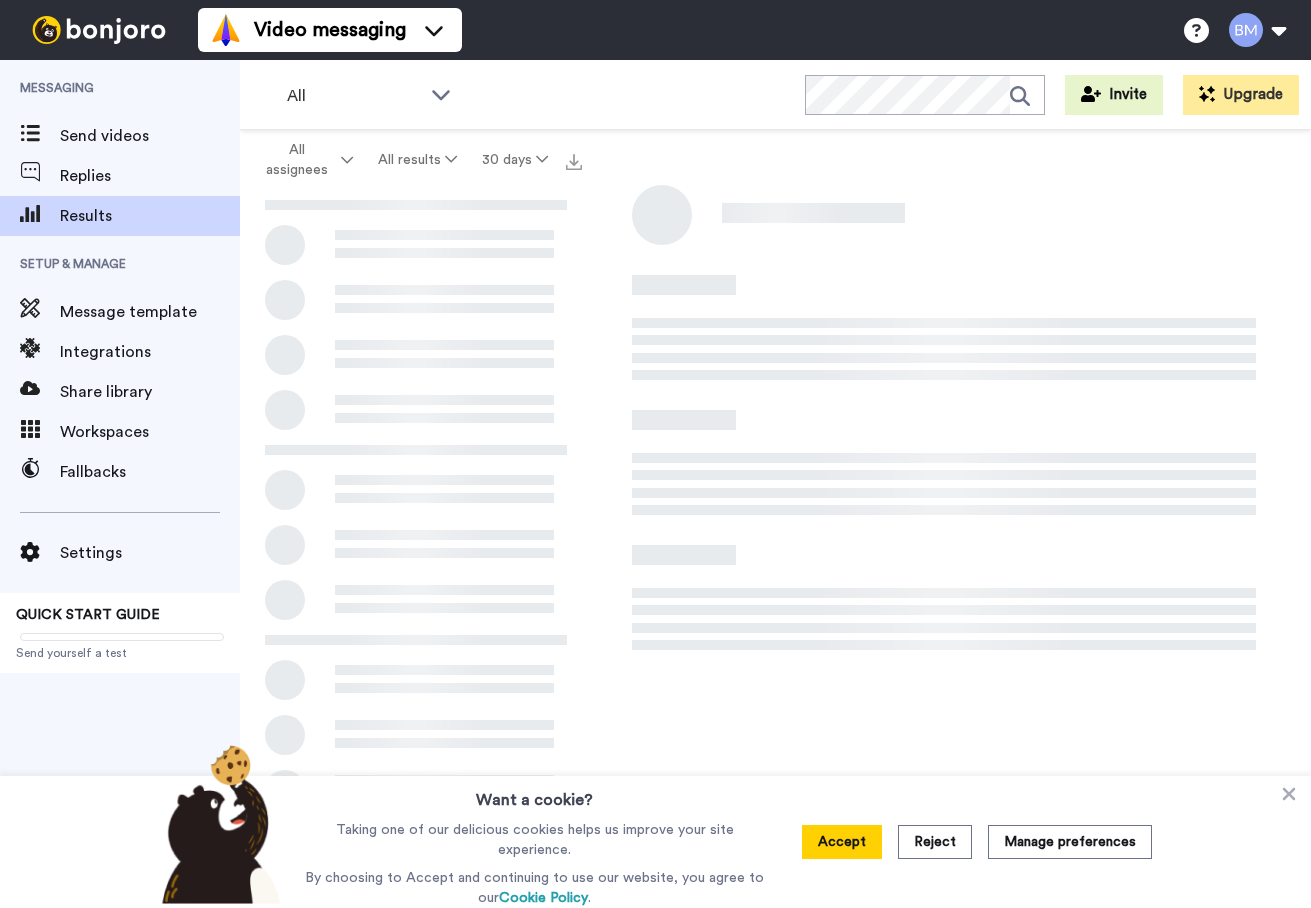 scroll, scrollTop: 0, scrollLeft: 0, axis: both 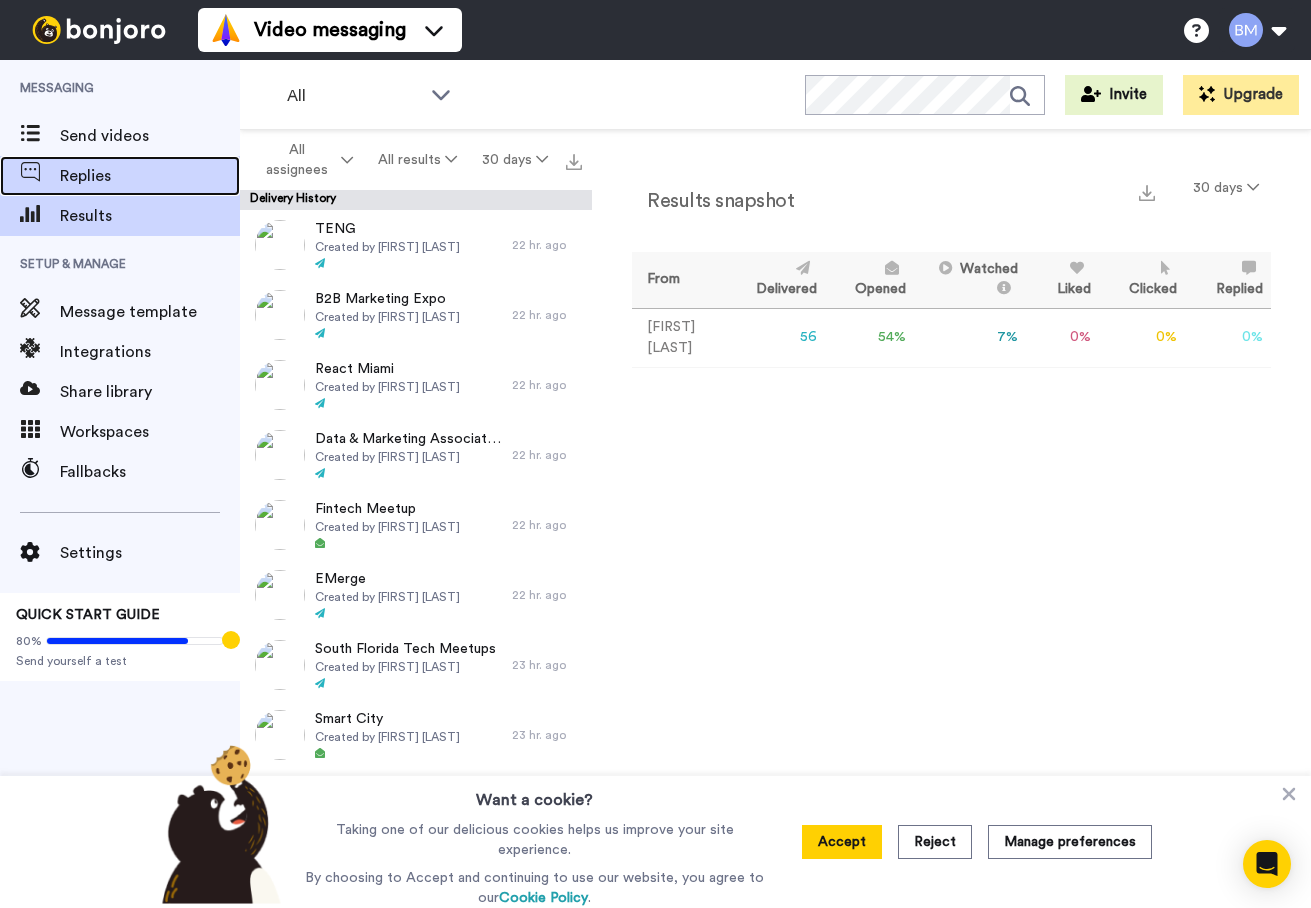 click on "Replies" at bounding box center [150, 176] 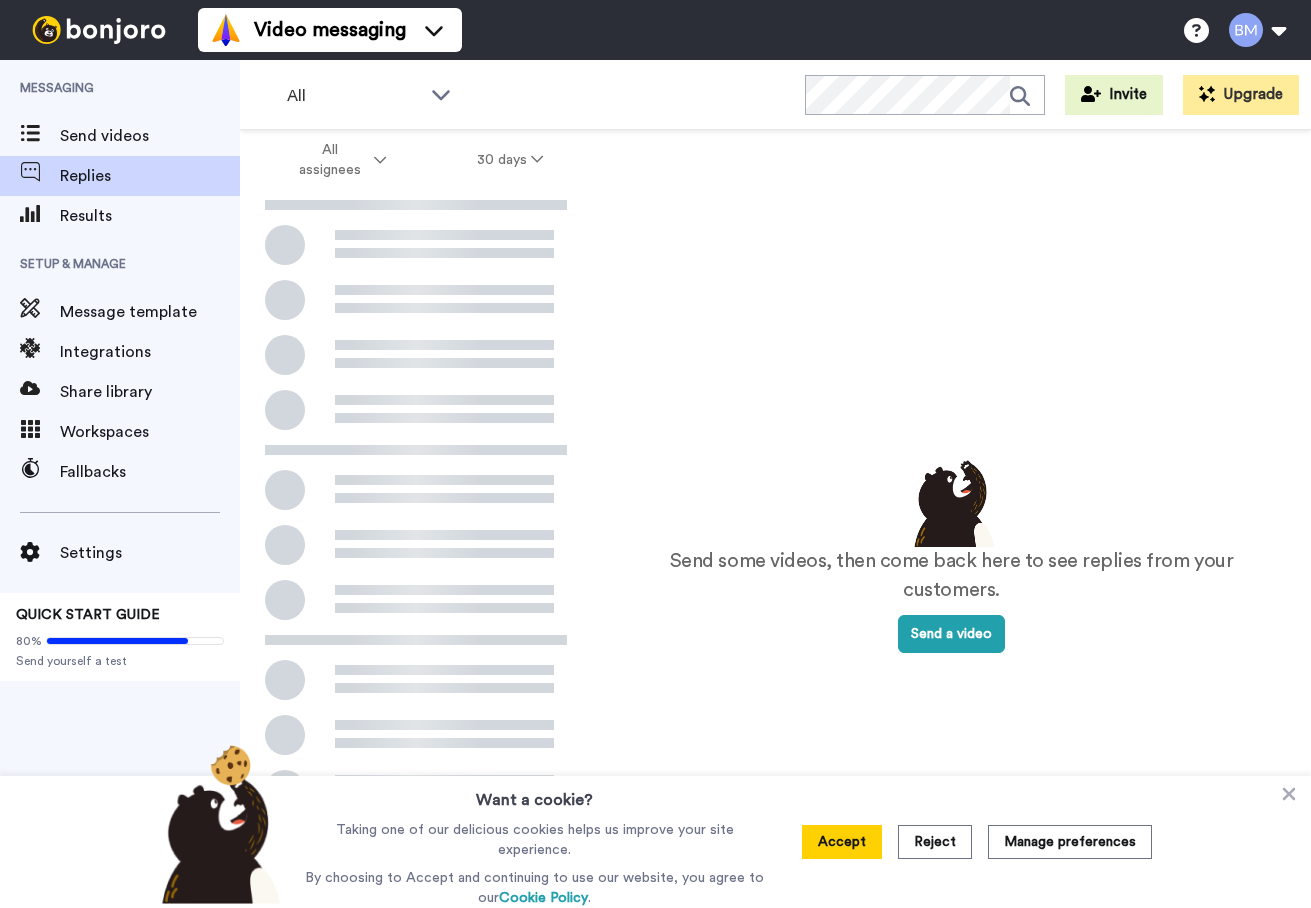 scroll, scrollTop: 0, scrollLeft: 0, axis: both 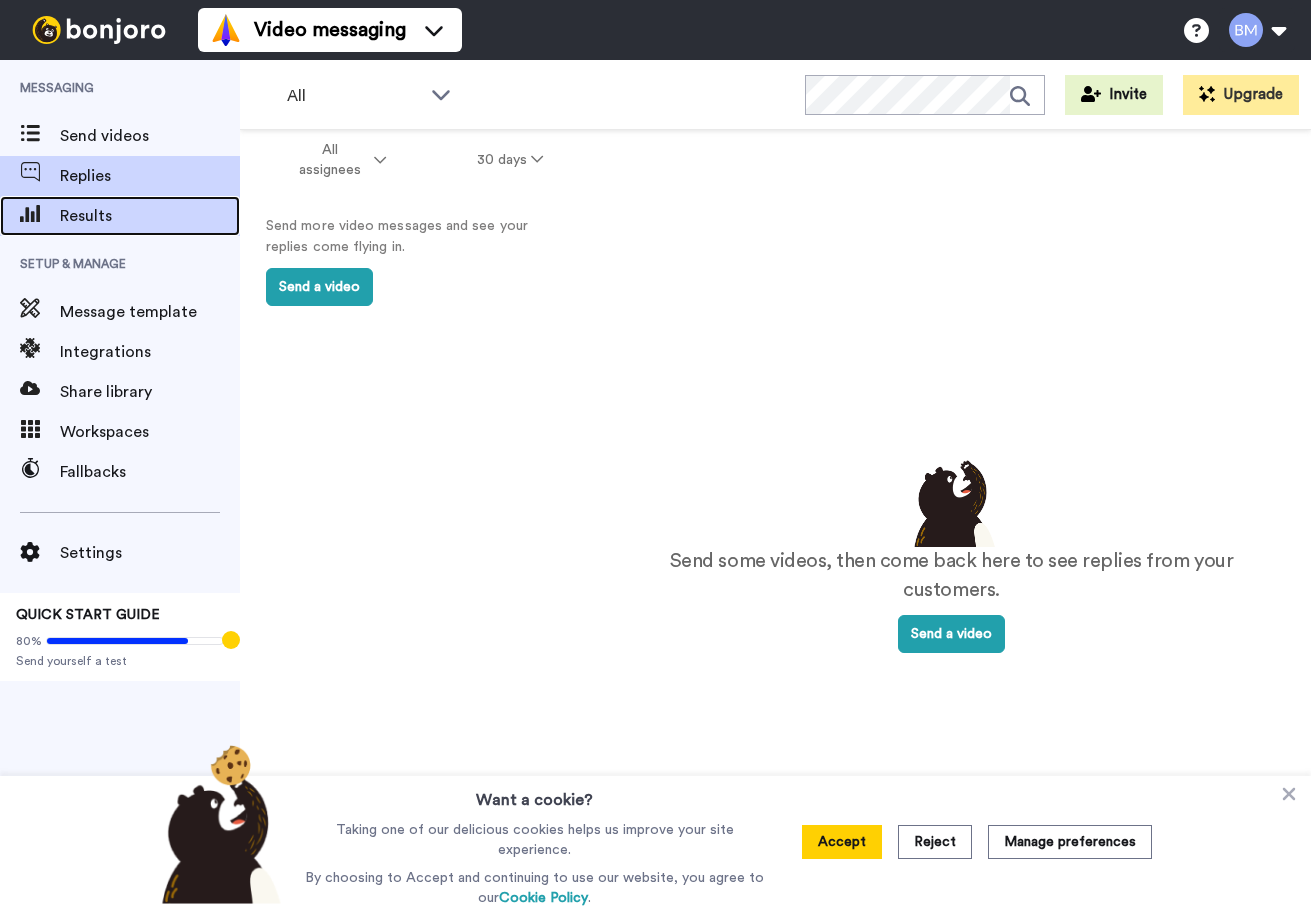 click on "Results" at bounding box center [150, 216] 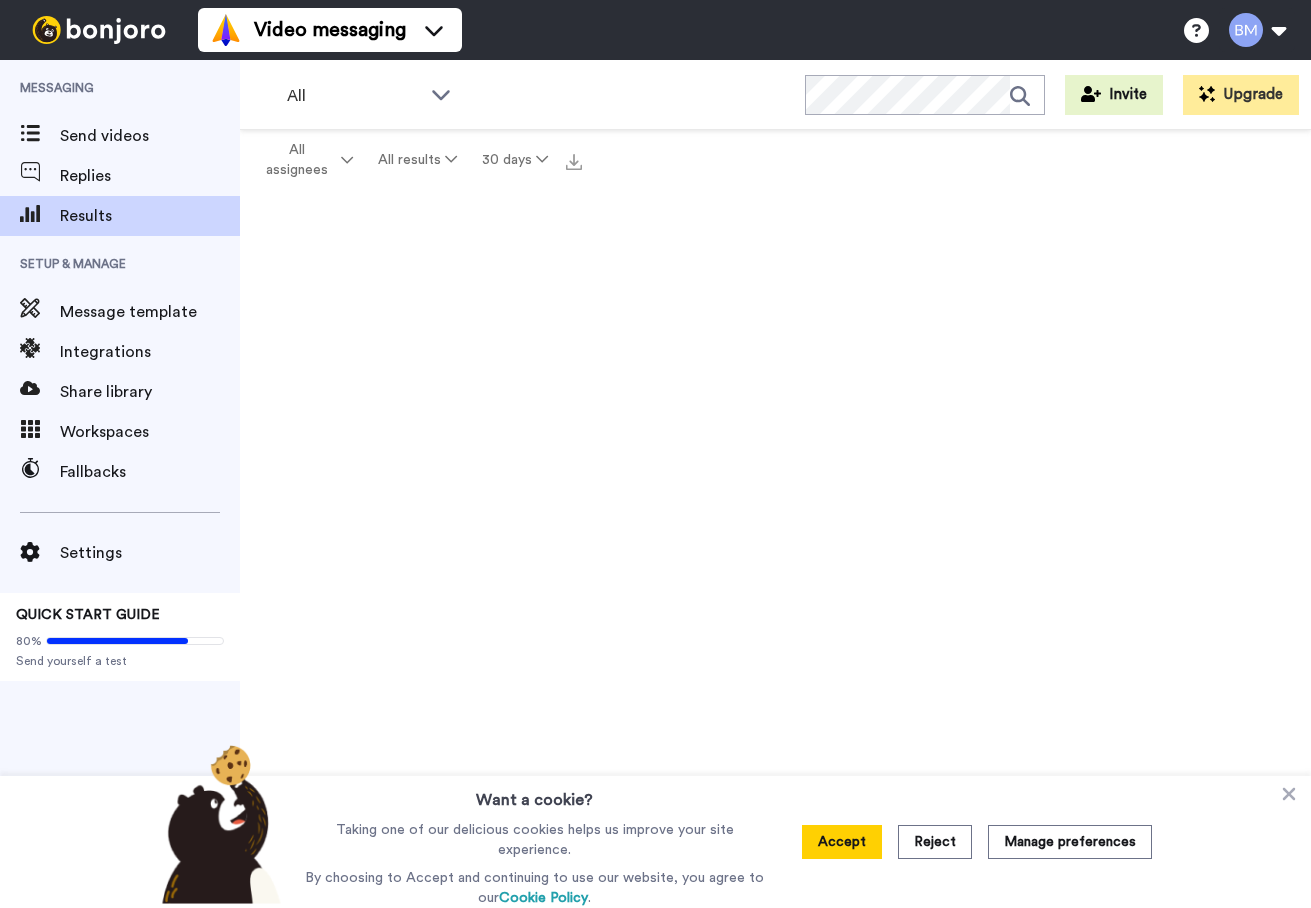 scroll, scrollTop: 0, scrollLeft: 0, axis: both 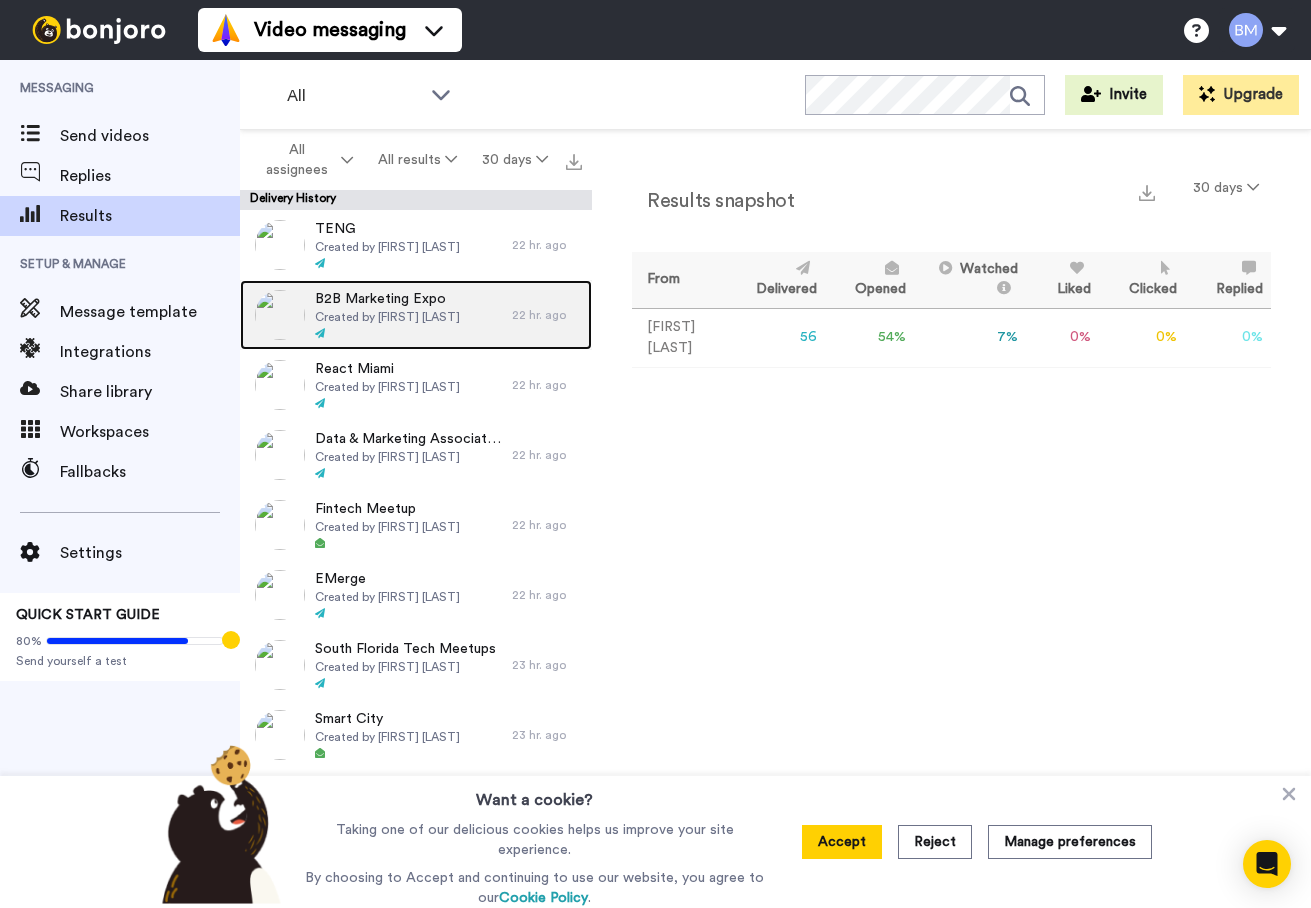 click on "Created by [FIRST] [LAST]" at bounding box center (387, 317) 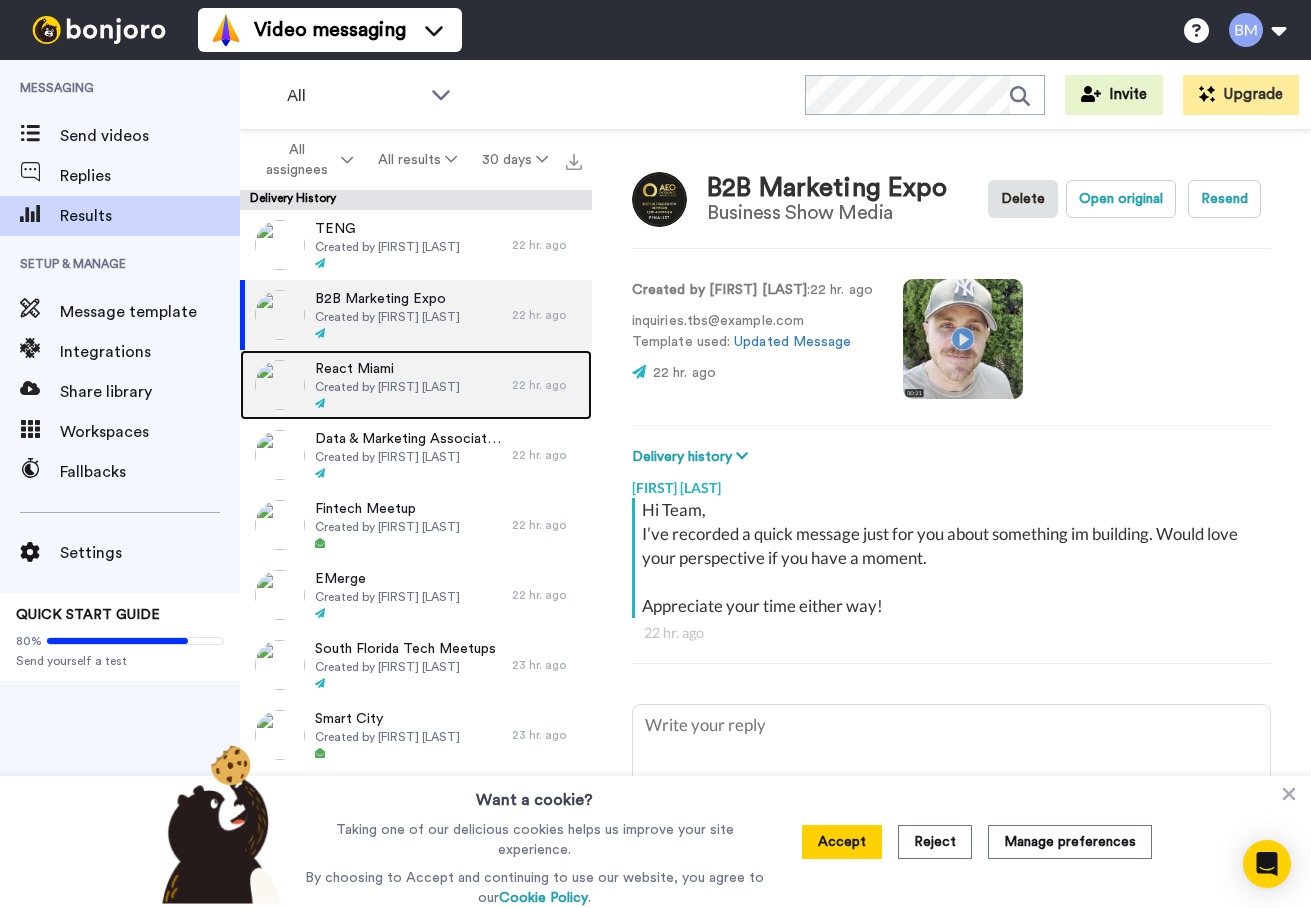 click on "React Miami Created by [FIRST] [LAST]" at bounding box center [376, 385] 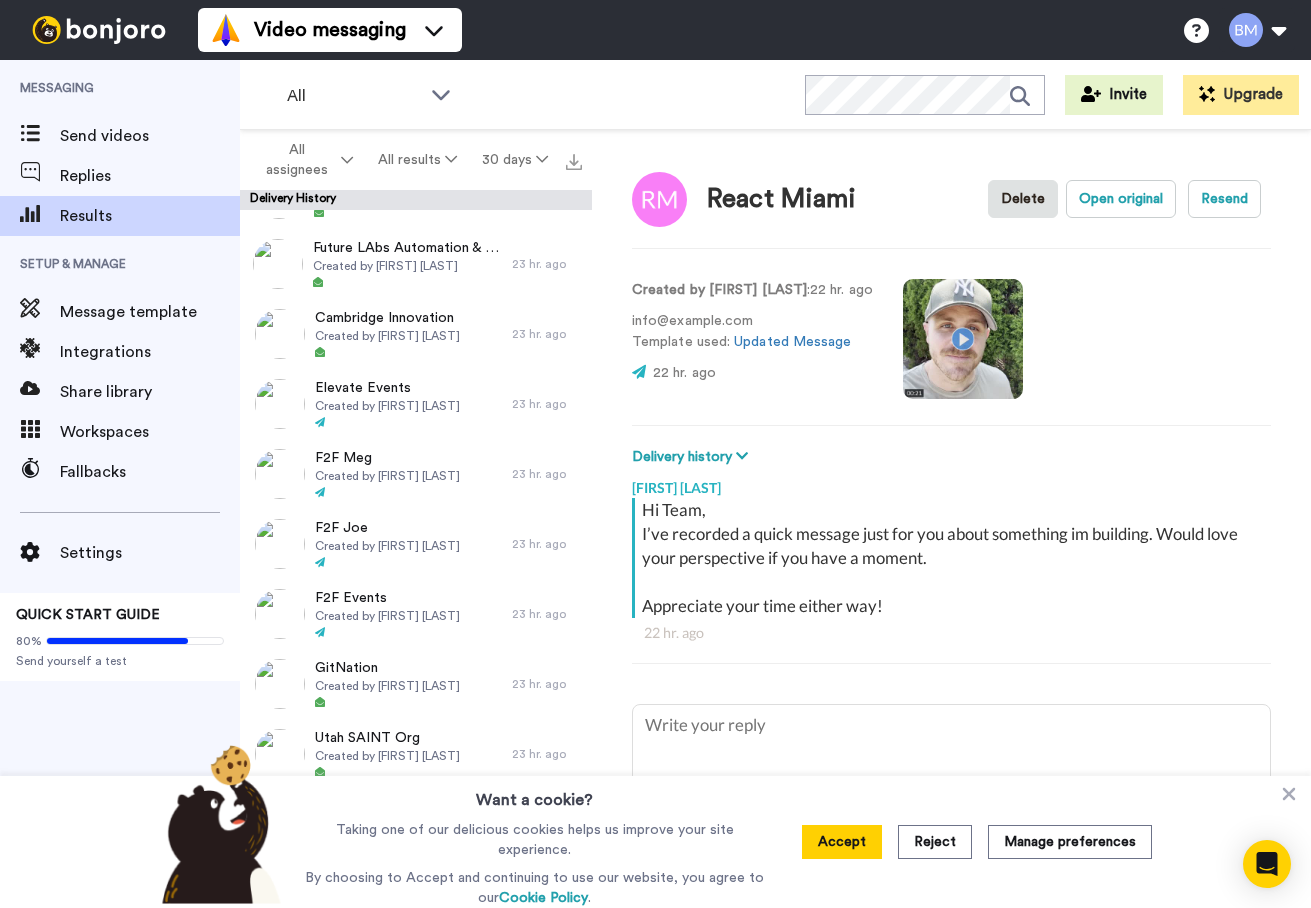 scroll, scrollTop: 892, scrollLeft: 0, axis: vertical 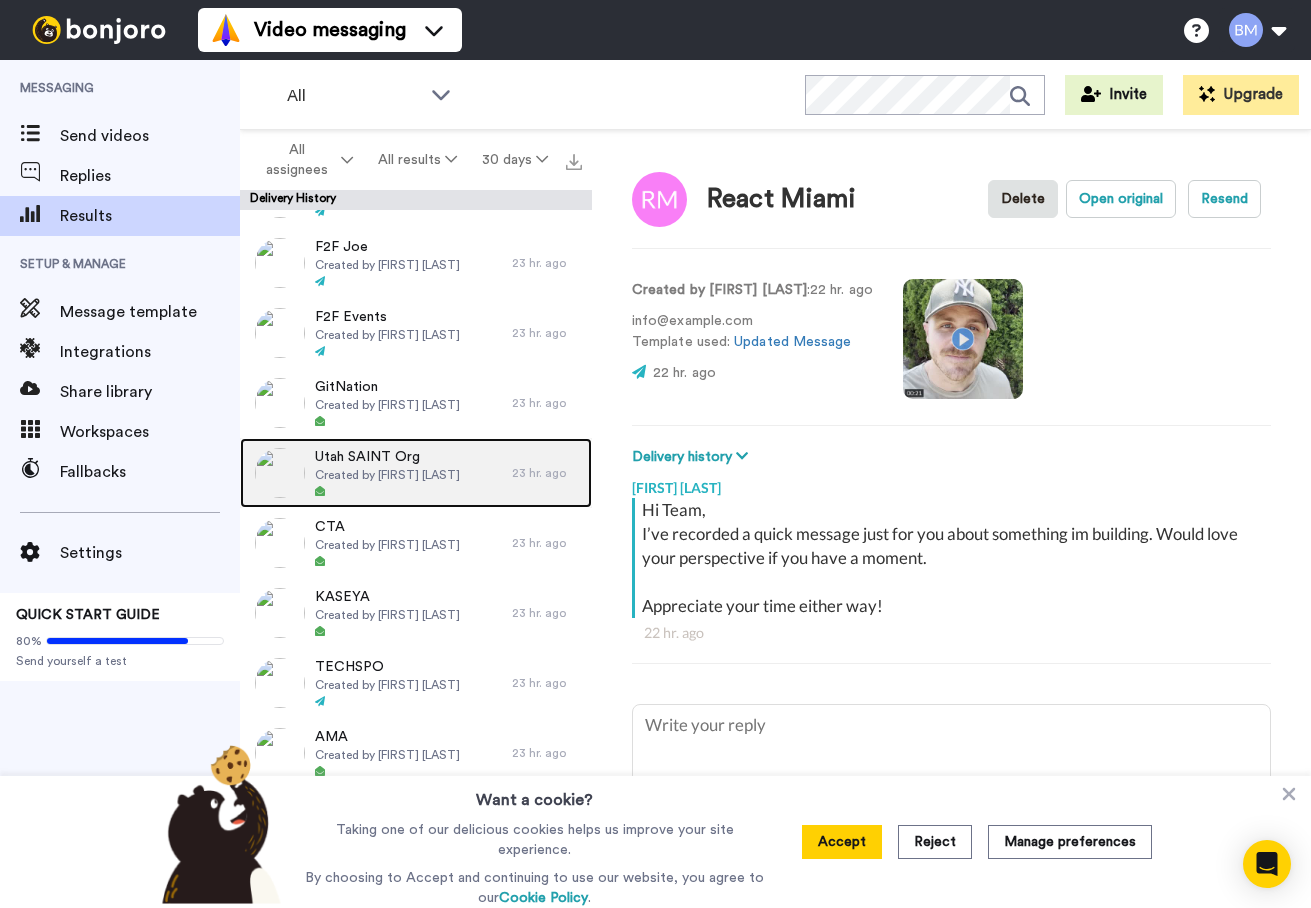 click on "Created by [FIRST] [LAST]" at bounding box center (387, 475) 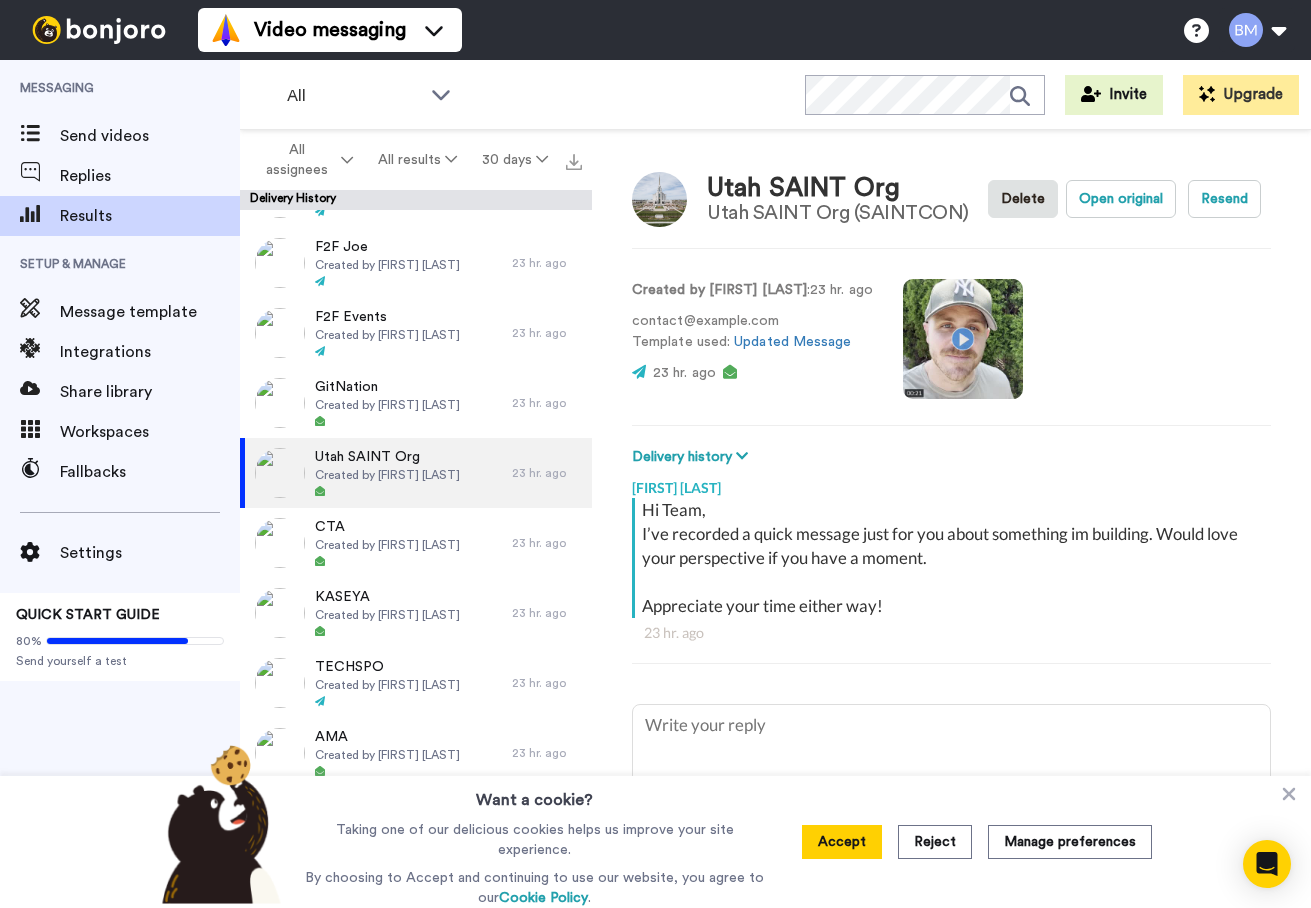 click at bounding box center (963, 339) 